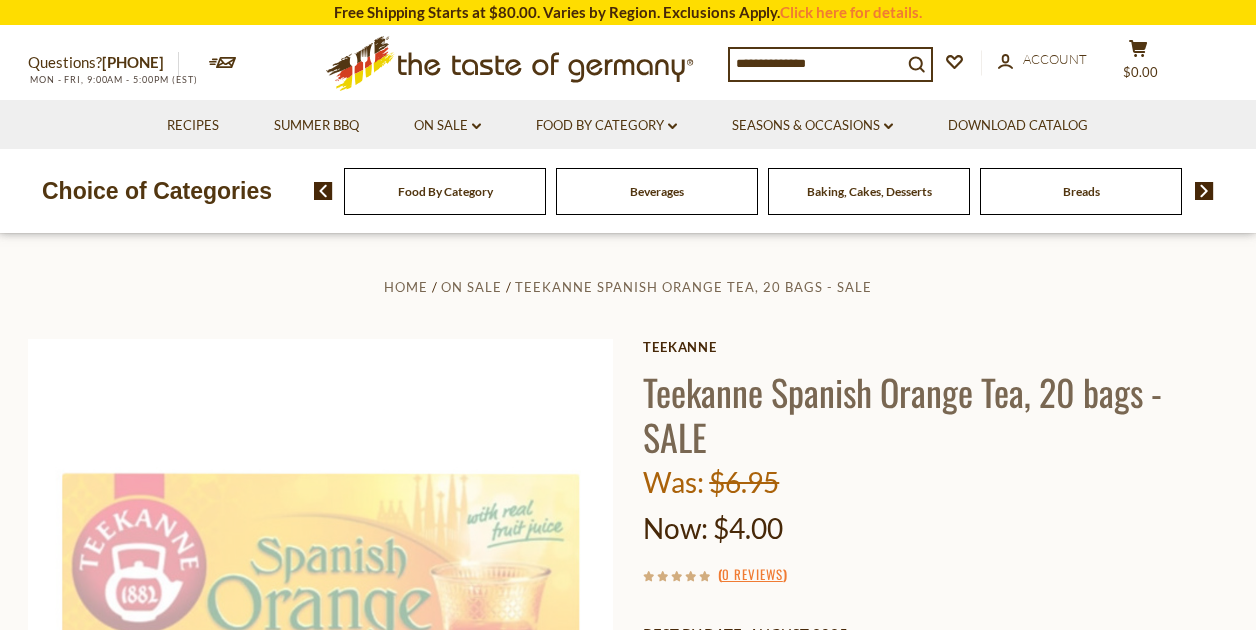 scroll, scrollTop: 0, scrollLeft: 0, axis: both 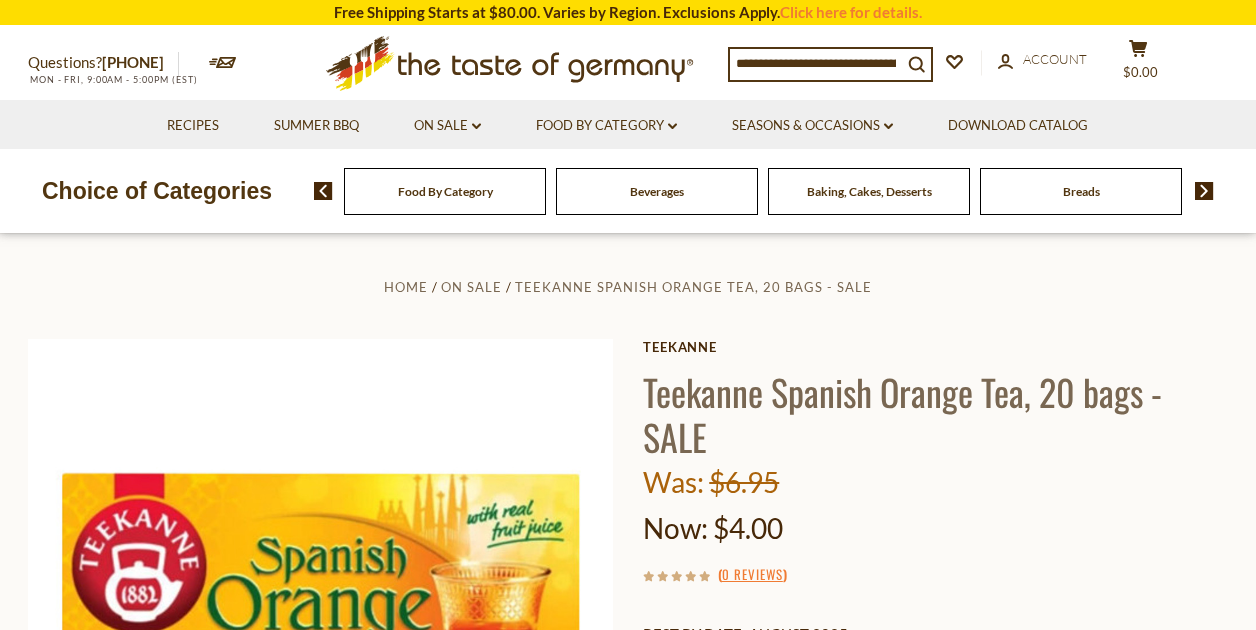 click on "Food By Category" at bounding box center (445, 191) 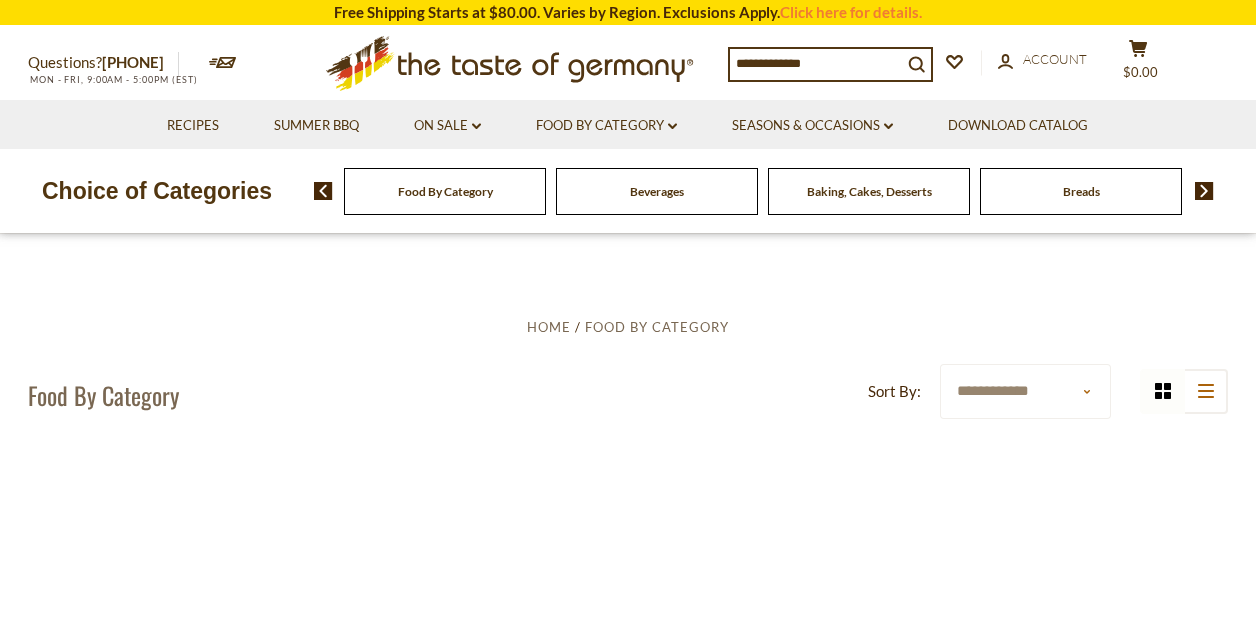 scroll, scrollTop: 0, scrollLeft: 0, axis: both 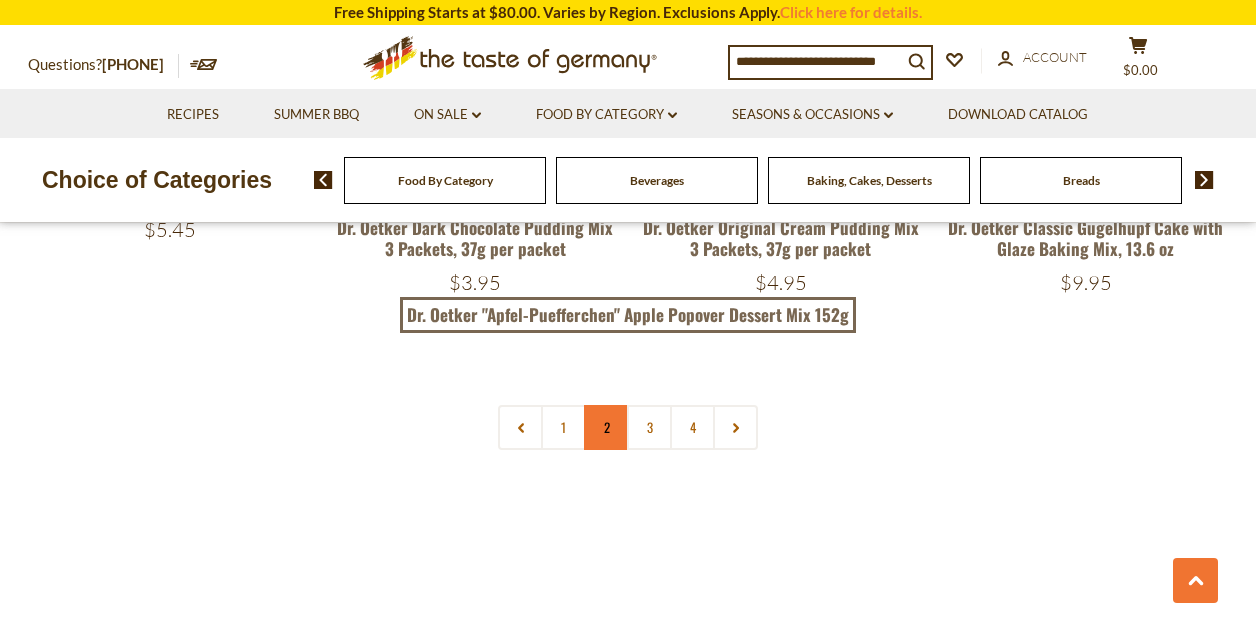 click on "2" at bounding box center (606, 427) 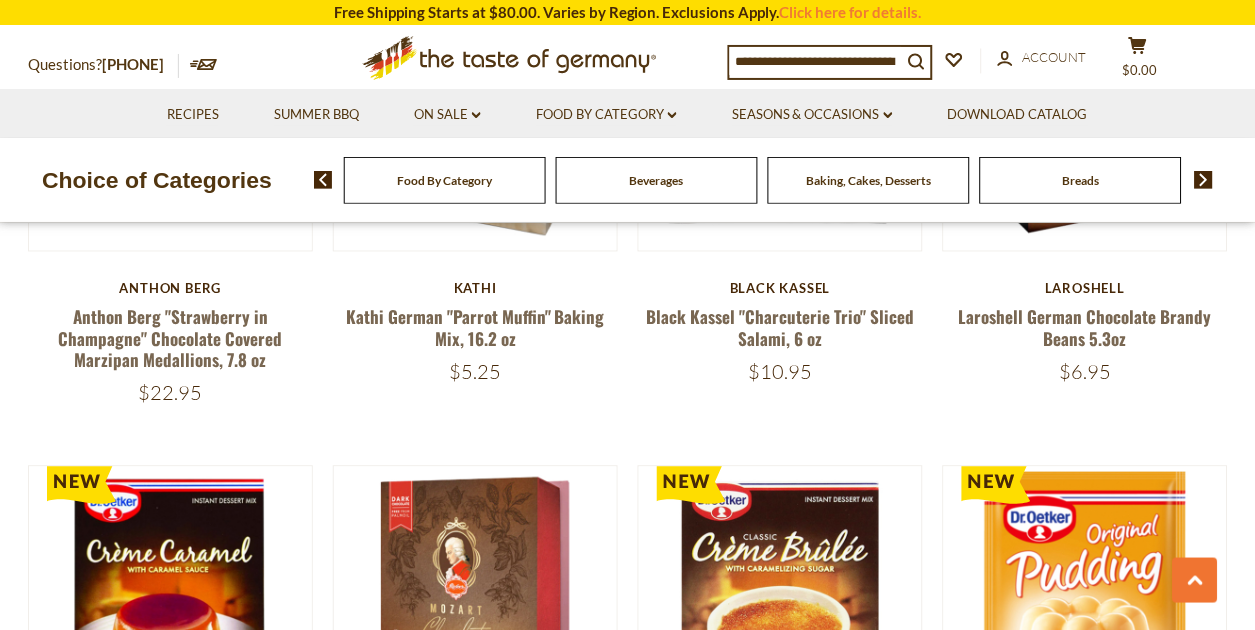scroll, scrollTop: 364, scrollLeft: 0, axis: vertical 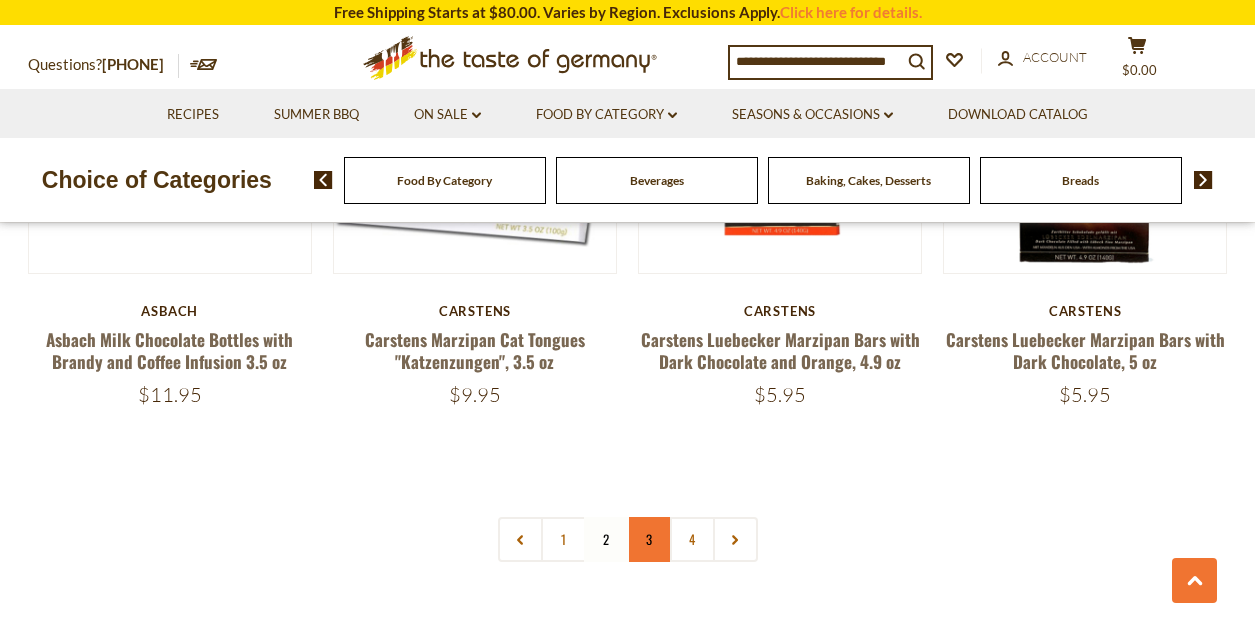 click on "3" at bounding box center (649, 539) 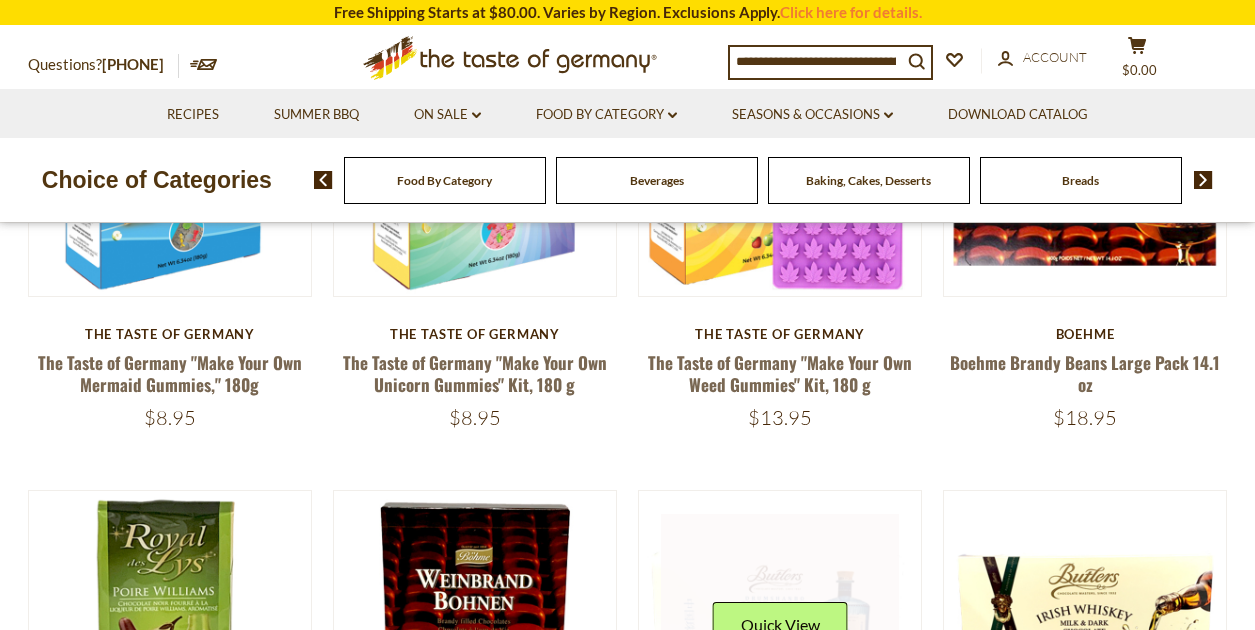 scroll, scrollTop: 353, scrollLeft: 0, axis: vertical 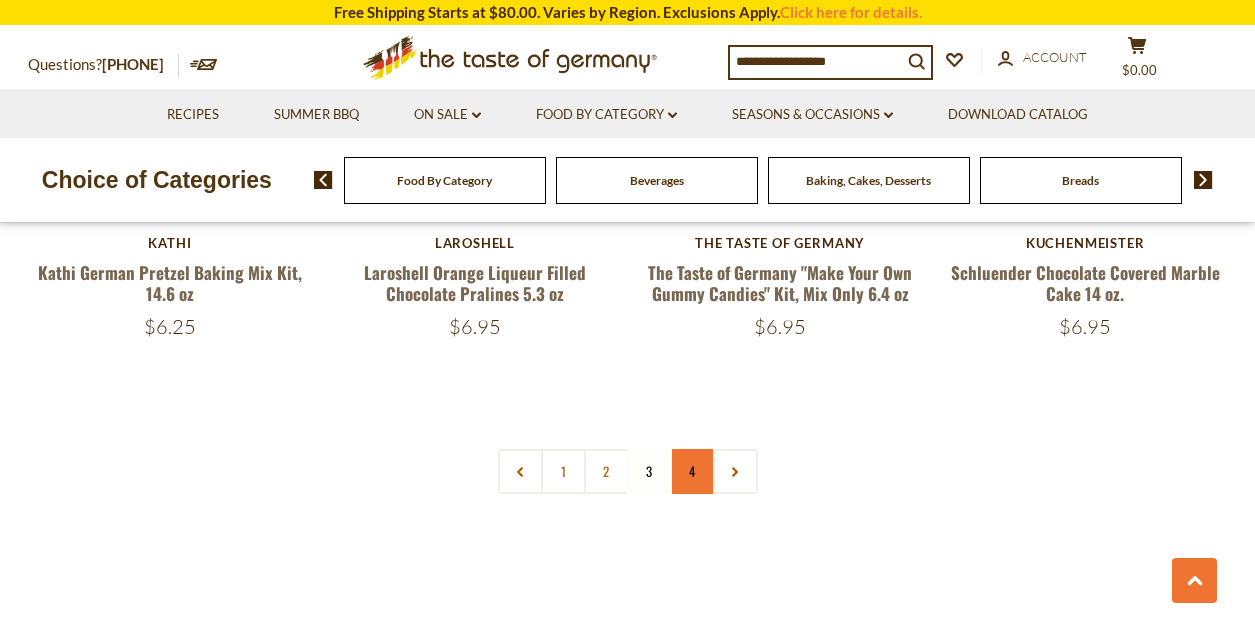 click on "4" at bounding box center [692, 471] 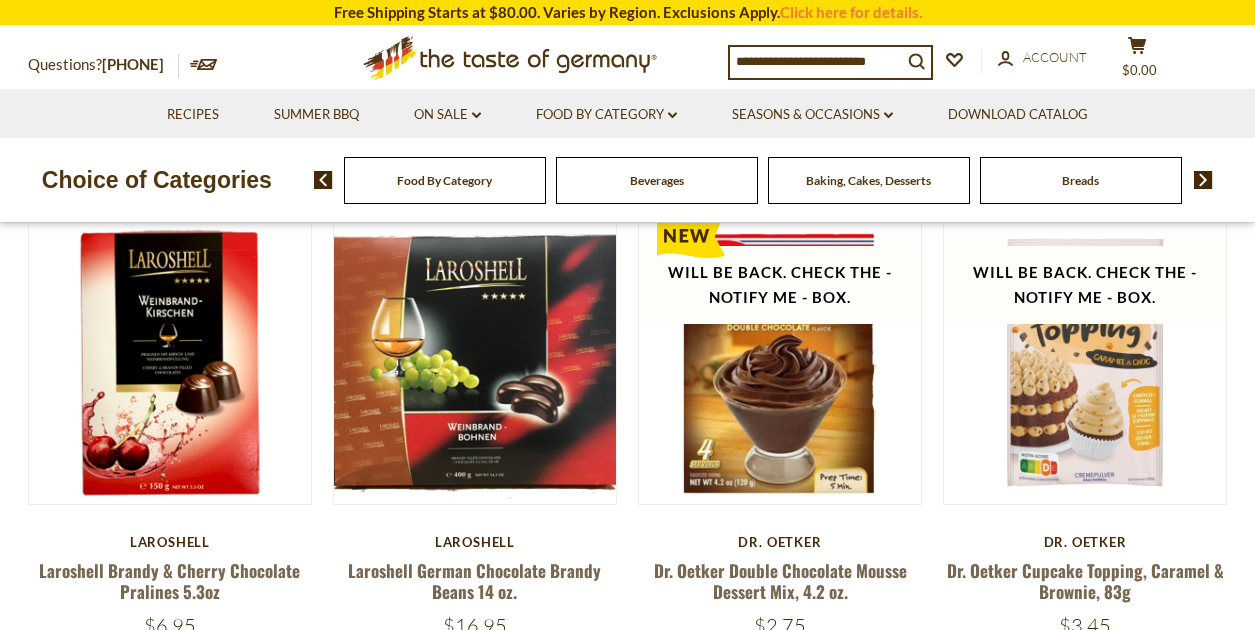 scroll, scrollTop: 353, scrollLeft: 0, axis: vertical 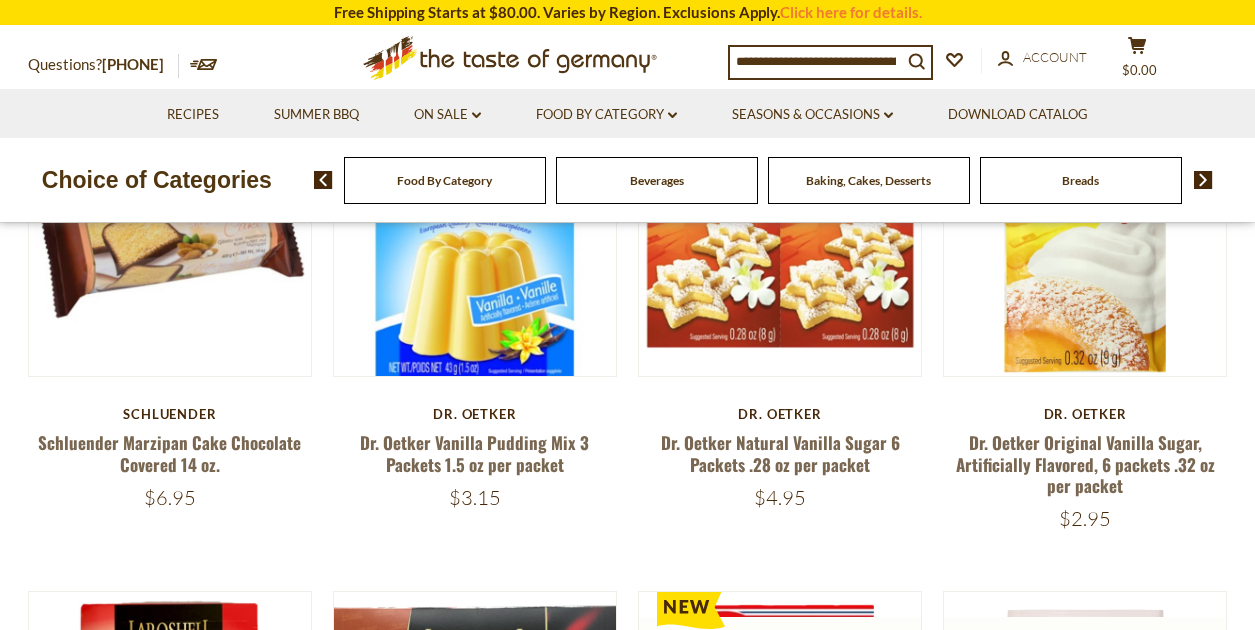 click at bounding box center [1203, 180] 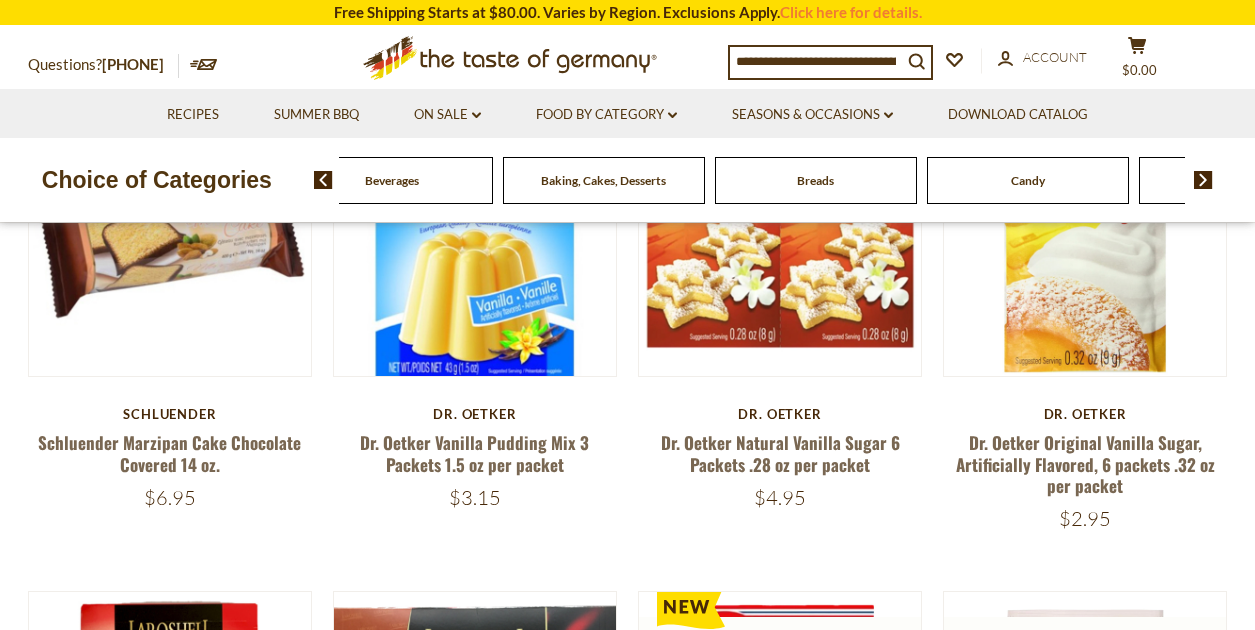 click at bounding box center (1203, 180) 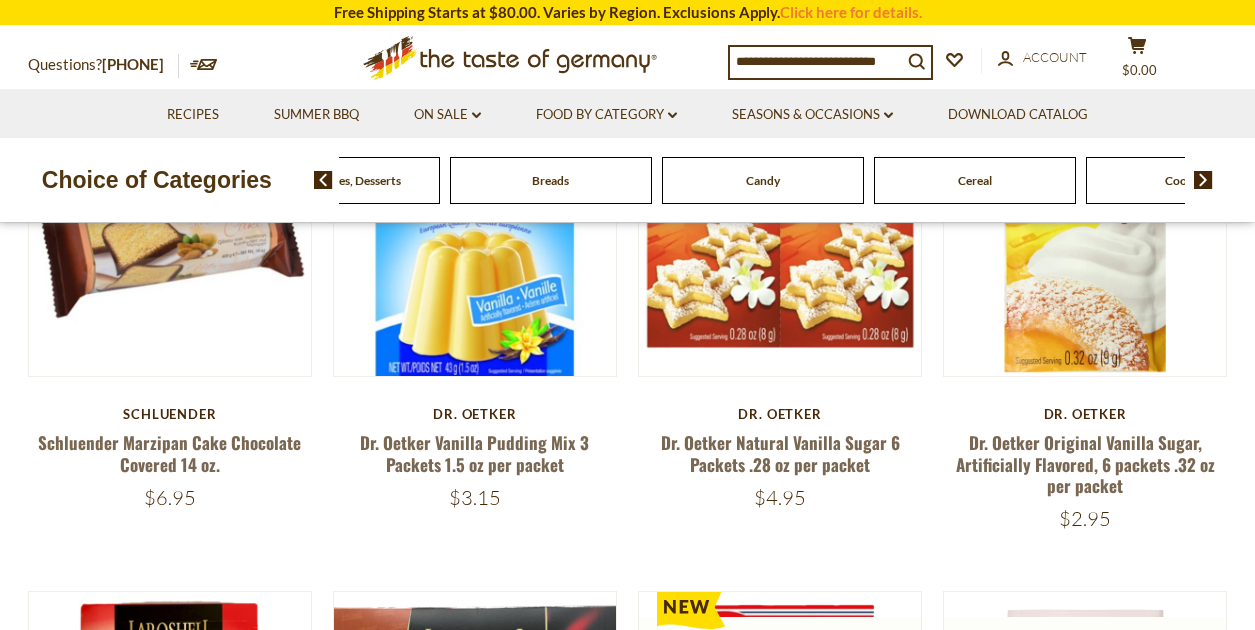 click at bounding box center (1203, 180) 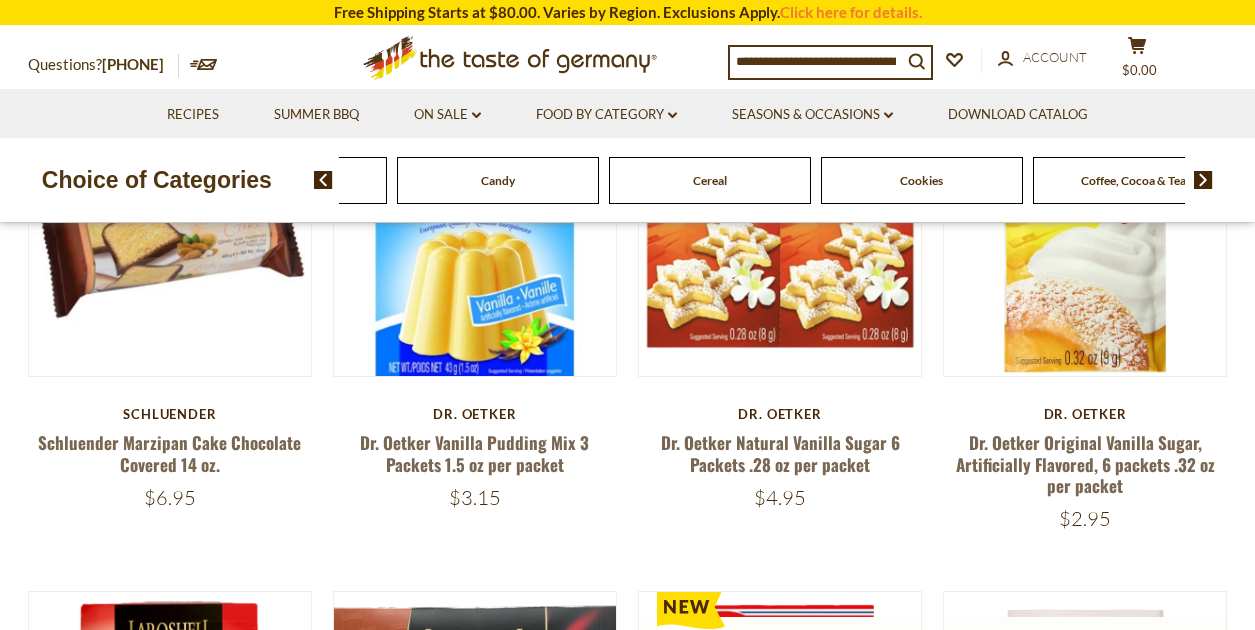 click at bounding box center (1203, 180) 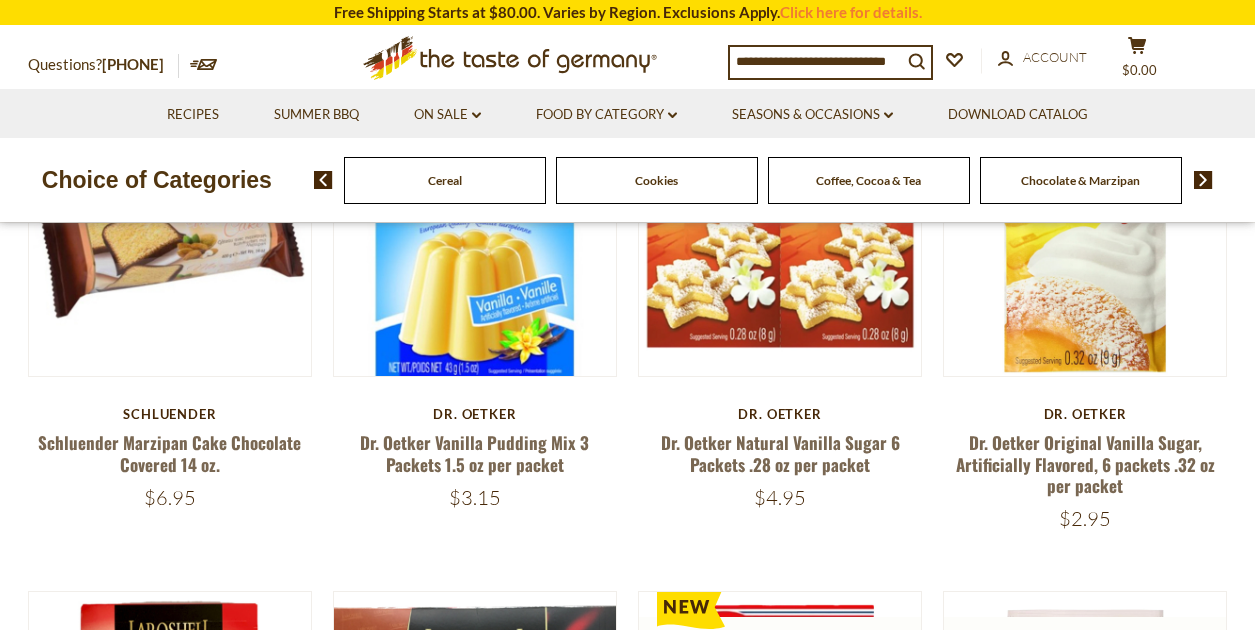 click at bounding box center (1203, 180) 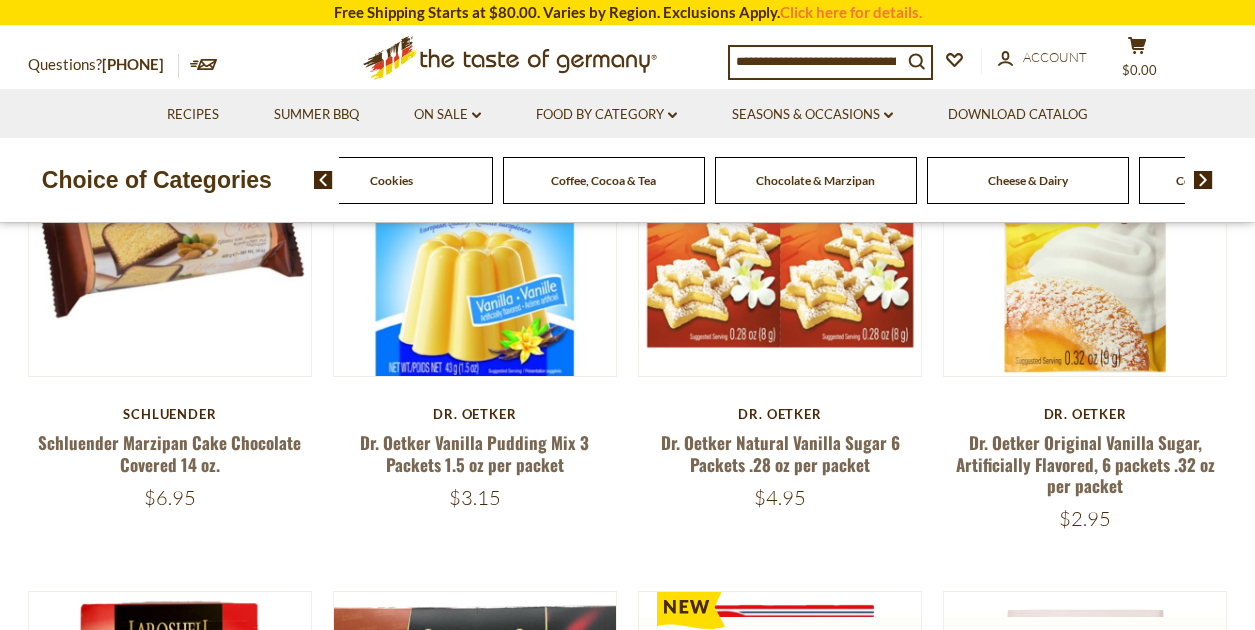 click at bounding box center (1203, 180) 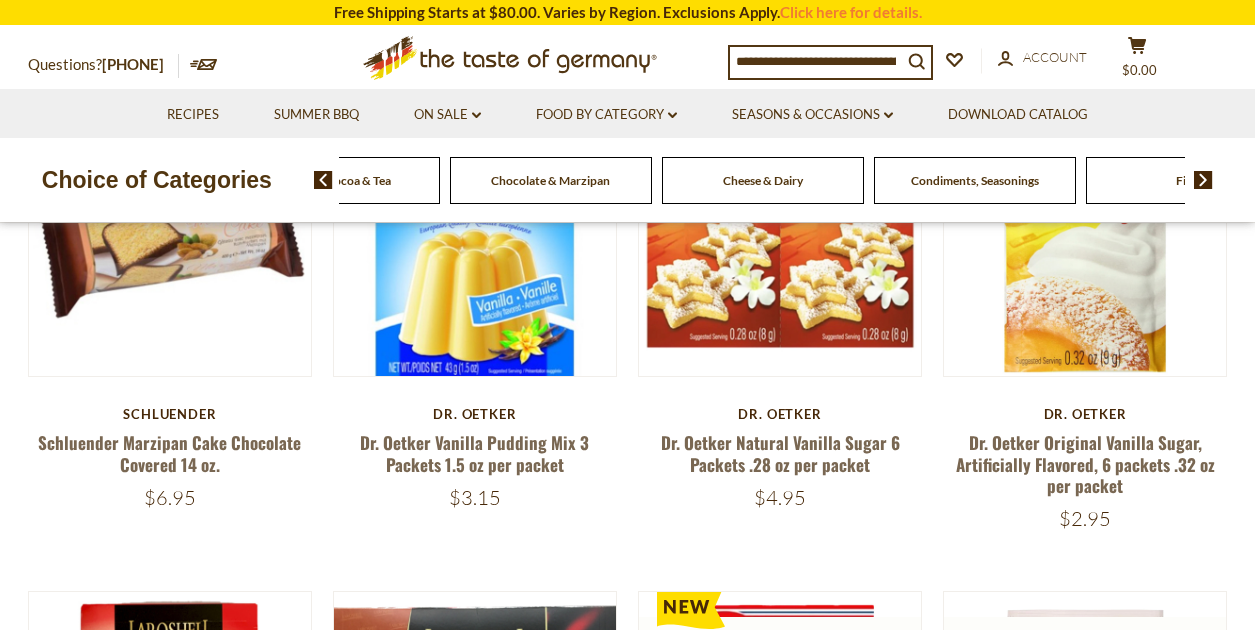 click on "Cheese & Dairy" at bounding box center [763, 180] 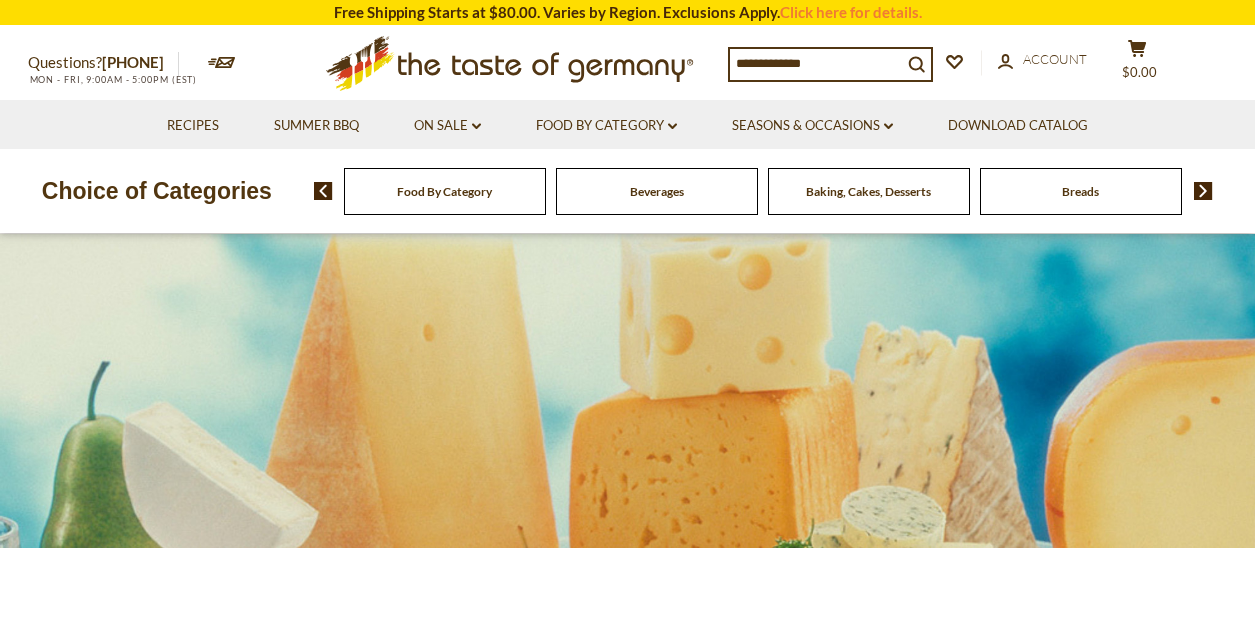 scroll, scrollTop: 0, scrollLeft: 0, axis: both 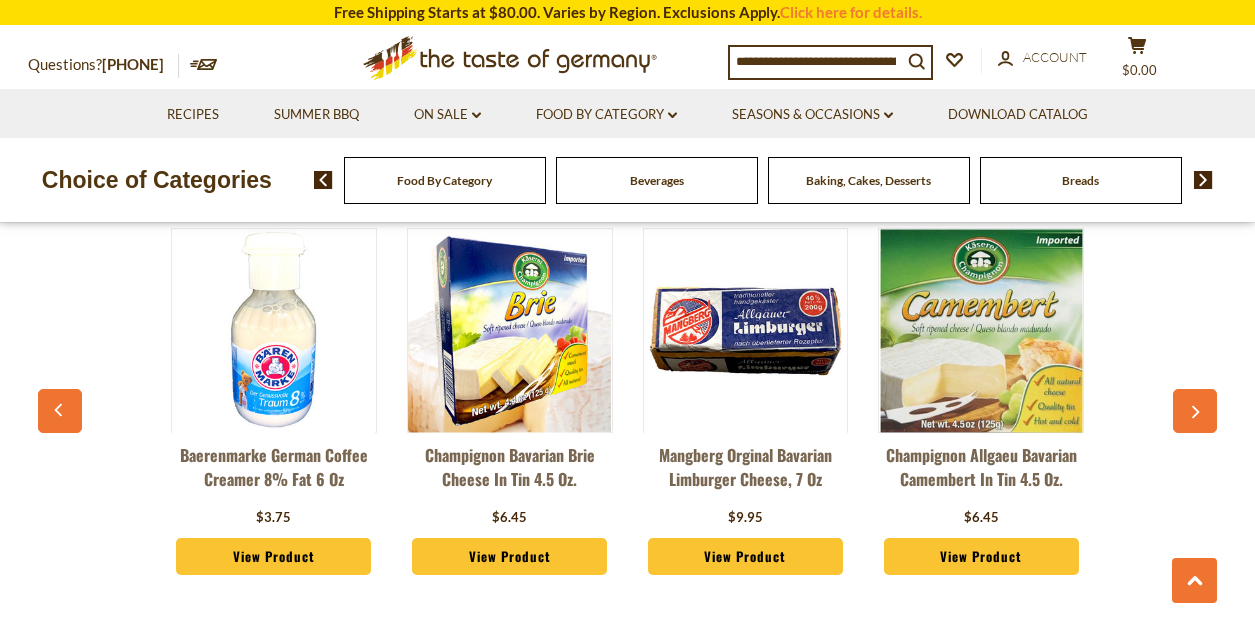 click at bounding box center [1203, 180] 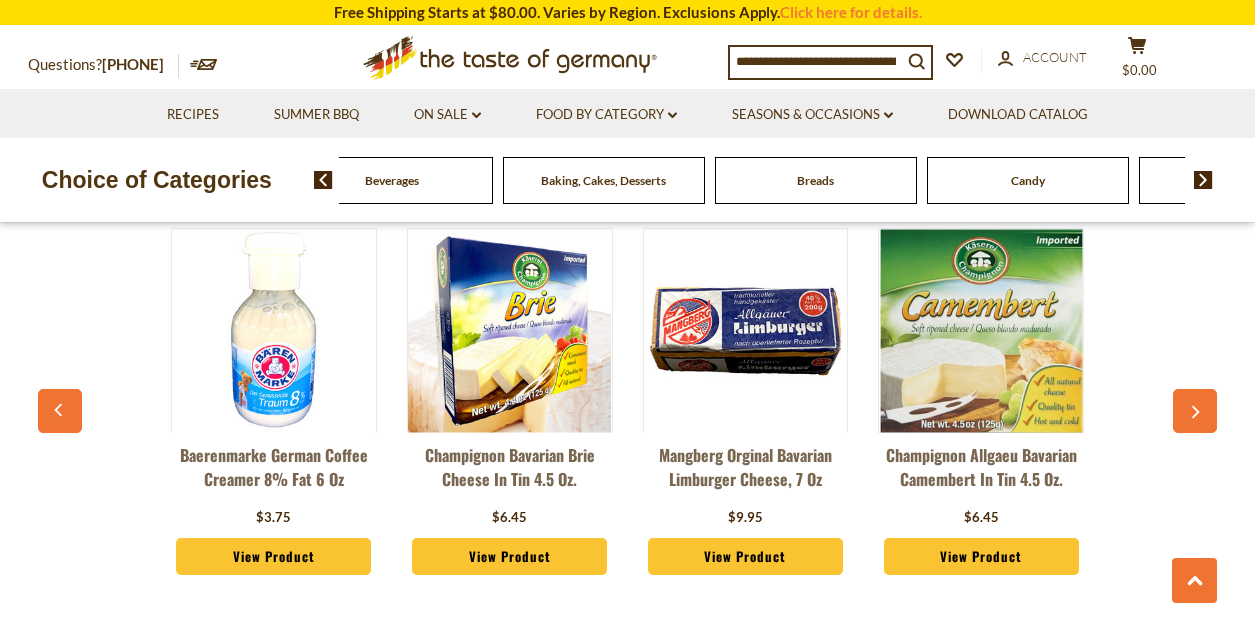 click at bounding box center (1203, 180) 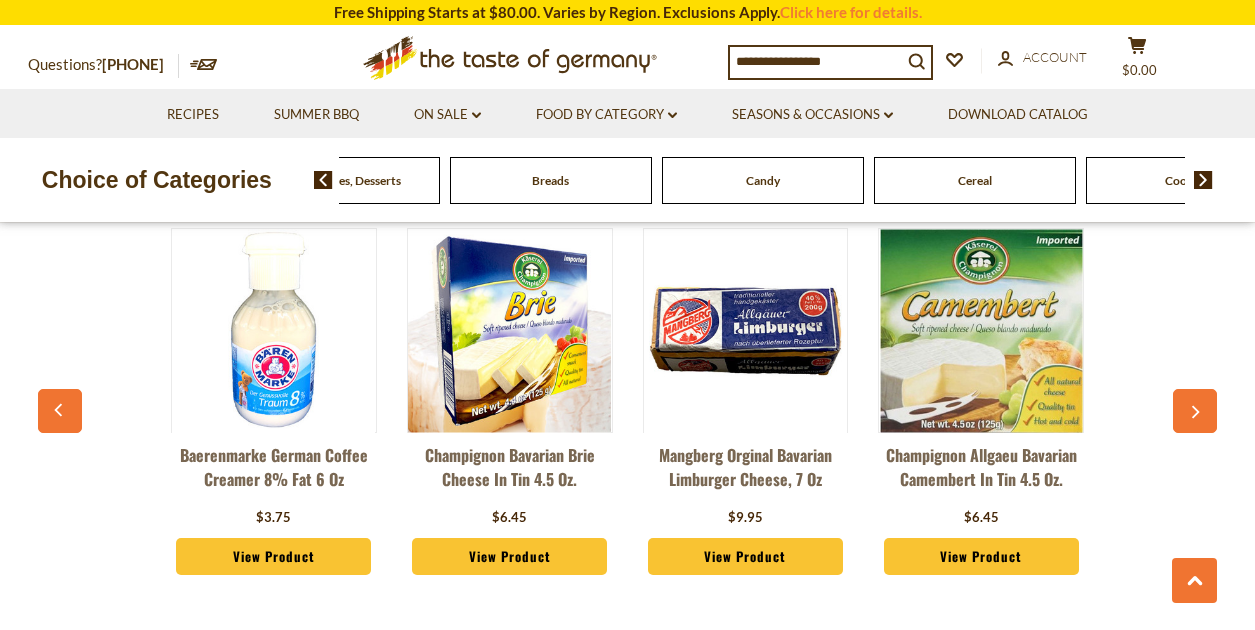 click at bounding box center (1203, 180) 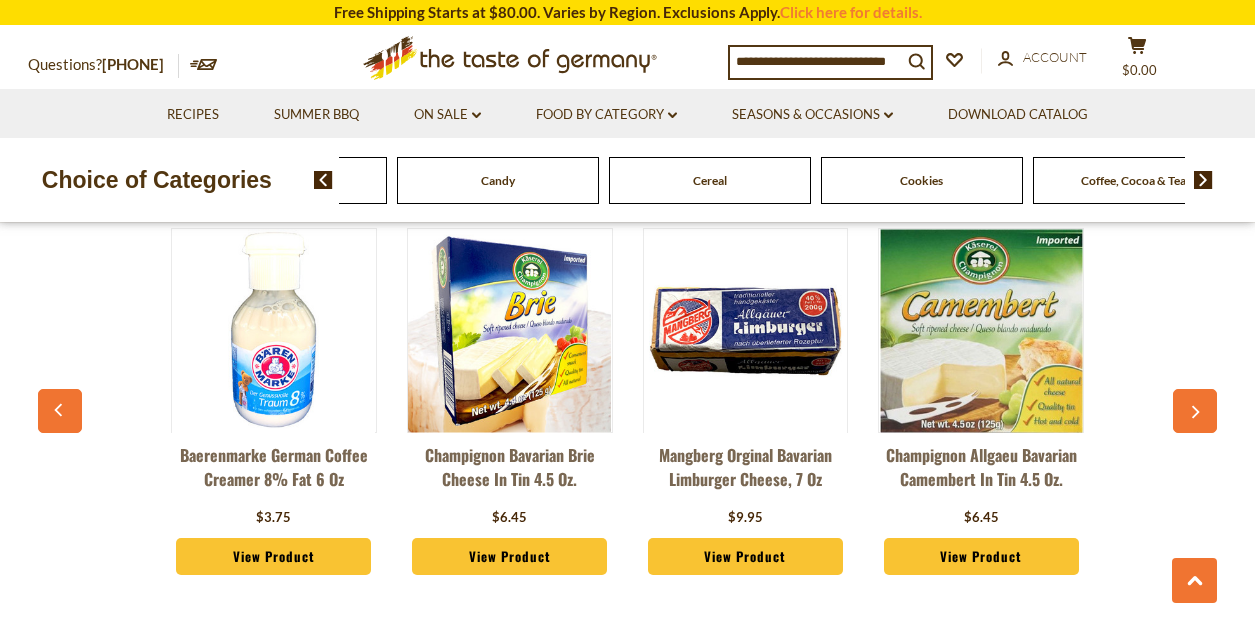 click at bounding box center (1203, 180) 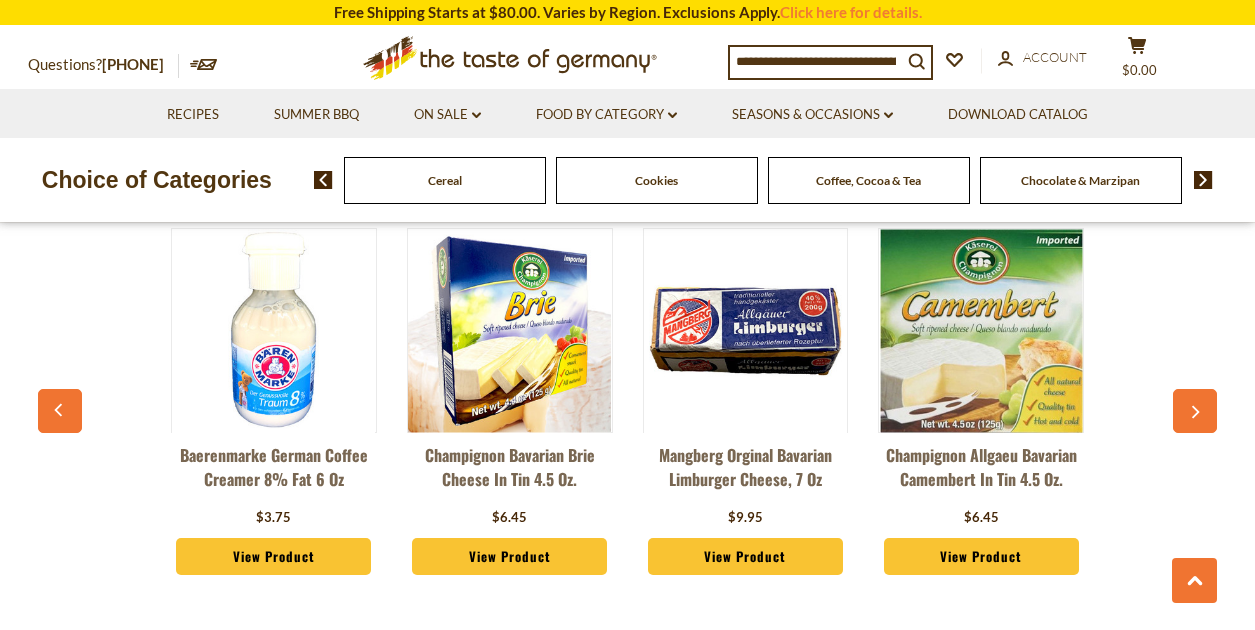 click at bounding box center [1203, 180] 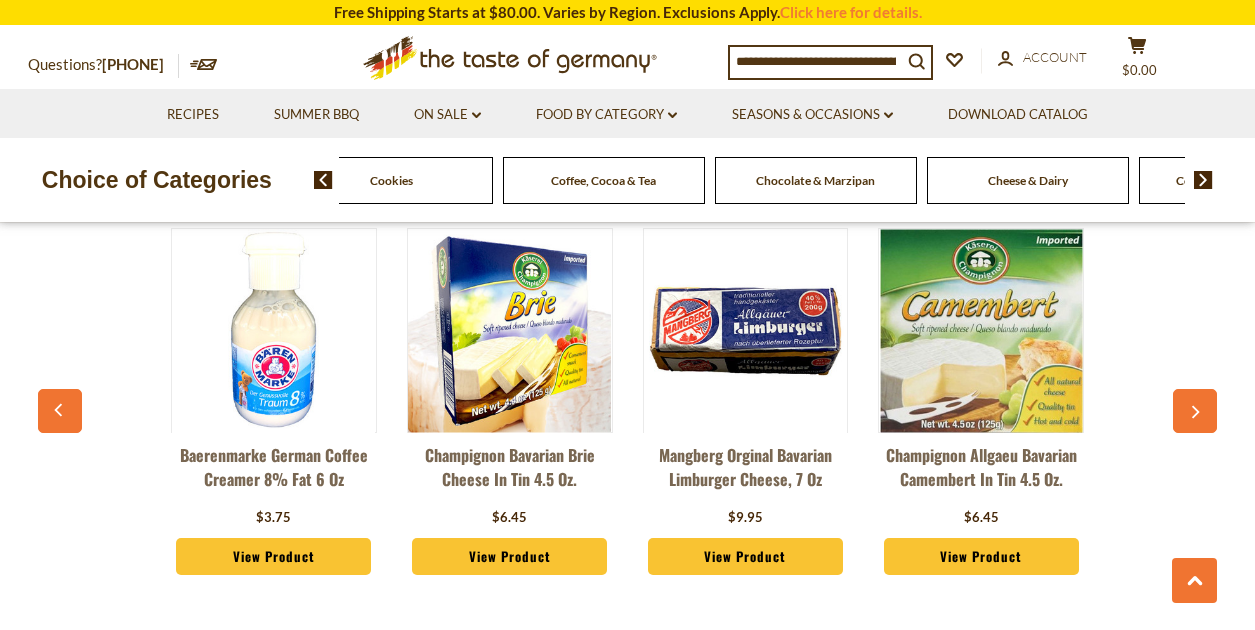 click at bounding box center [1203, 180] 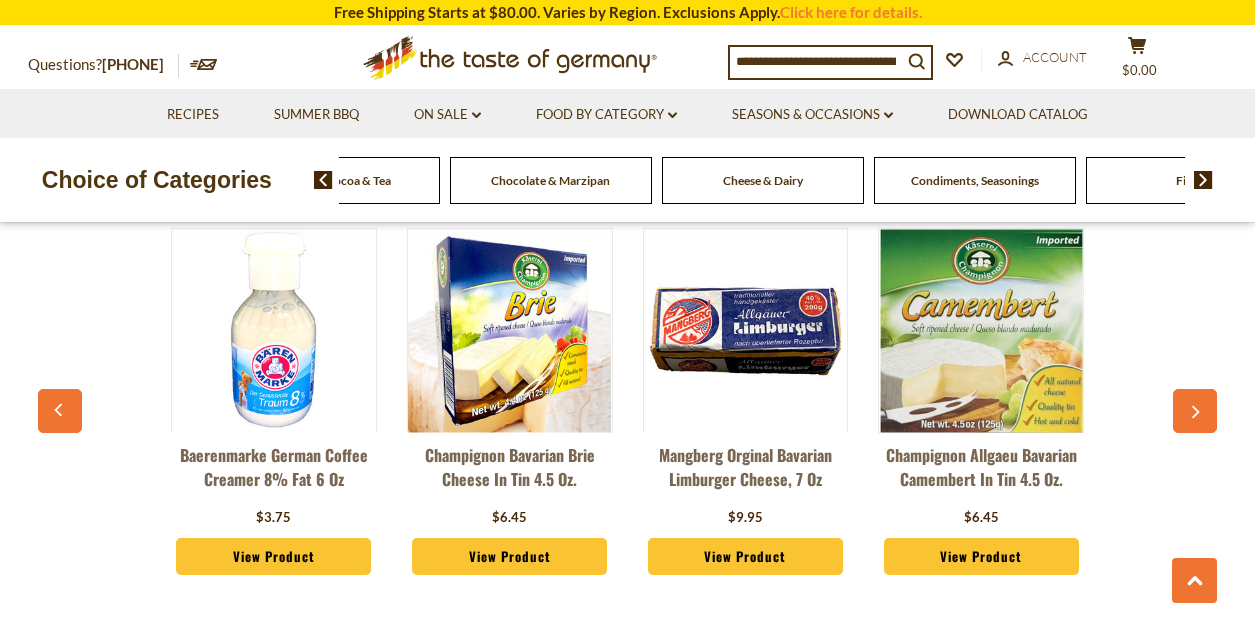 click at bounding box center [1203, 180] 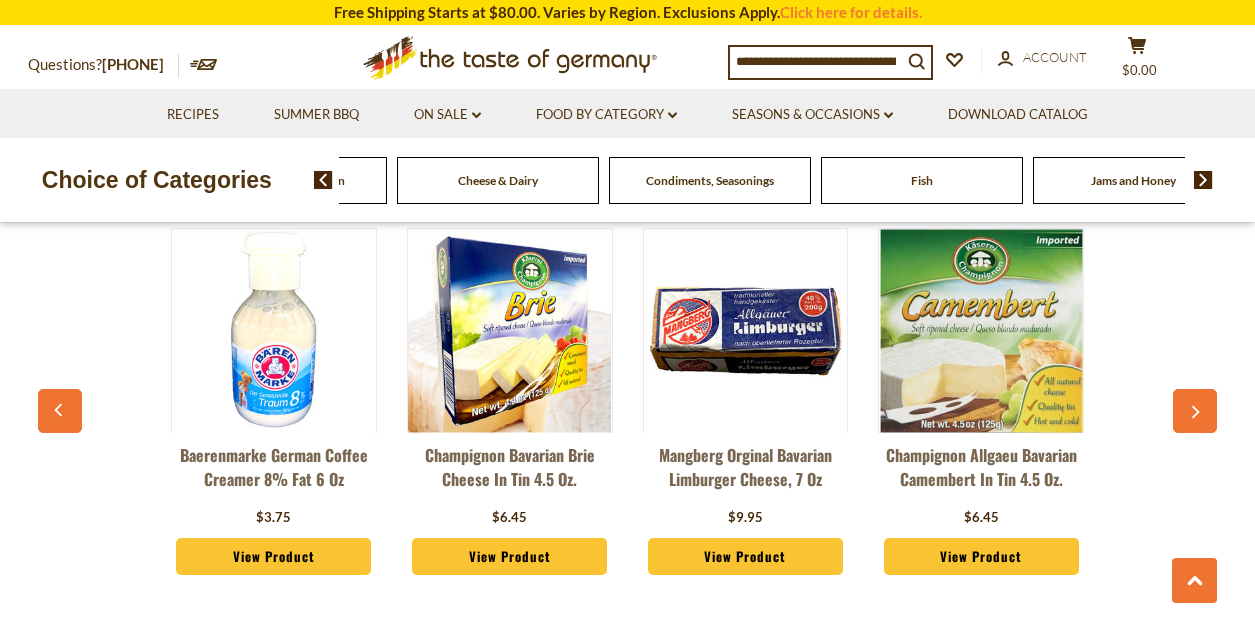 click on "Condiments, Seasonings" at bounding box center (710, 180) 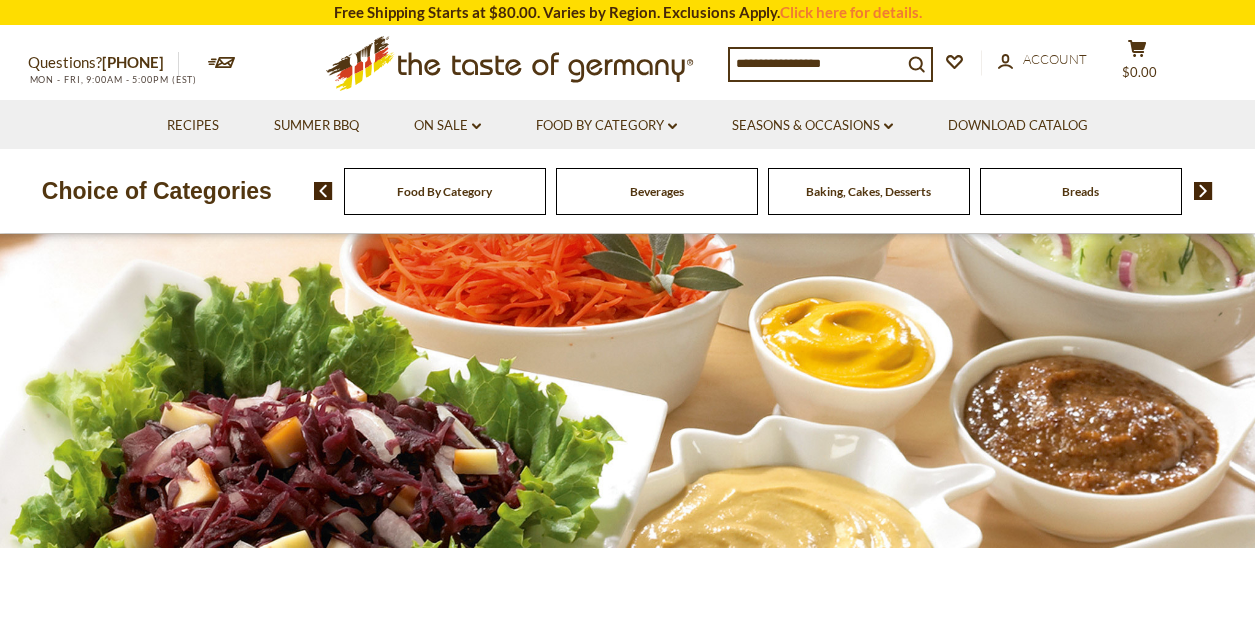 scroll, scrollTop: 0, scrollLeft: 0, axis: both 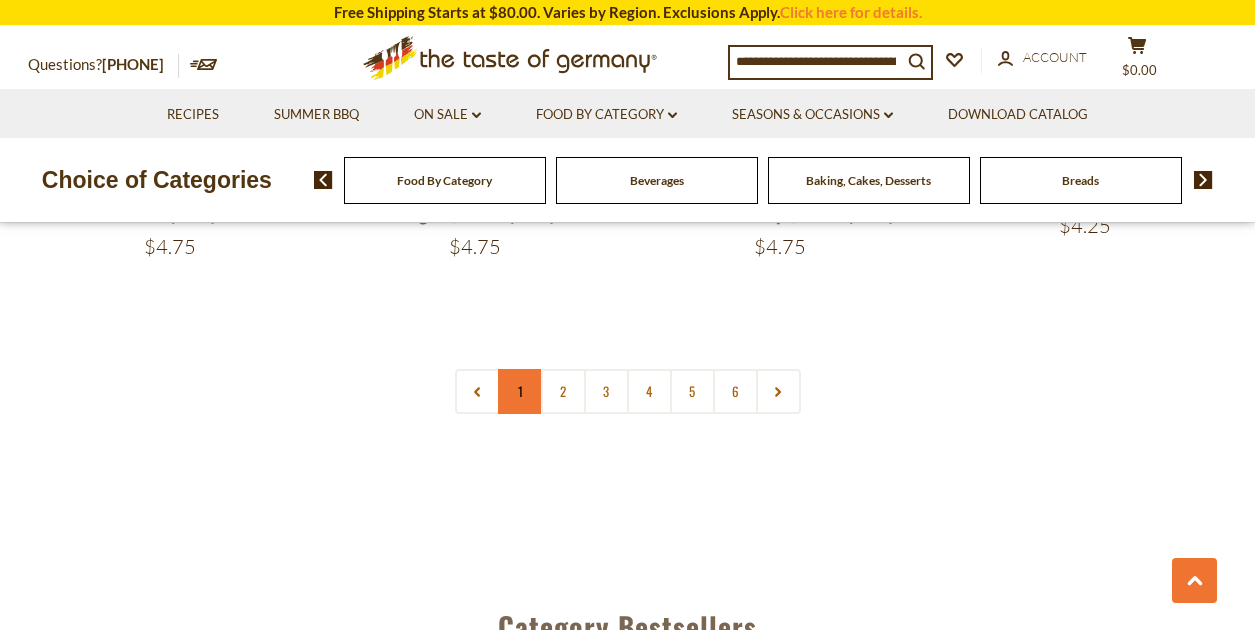 click on "1" at bounding box center (520, 391) 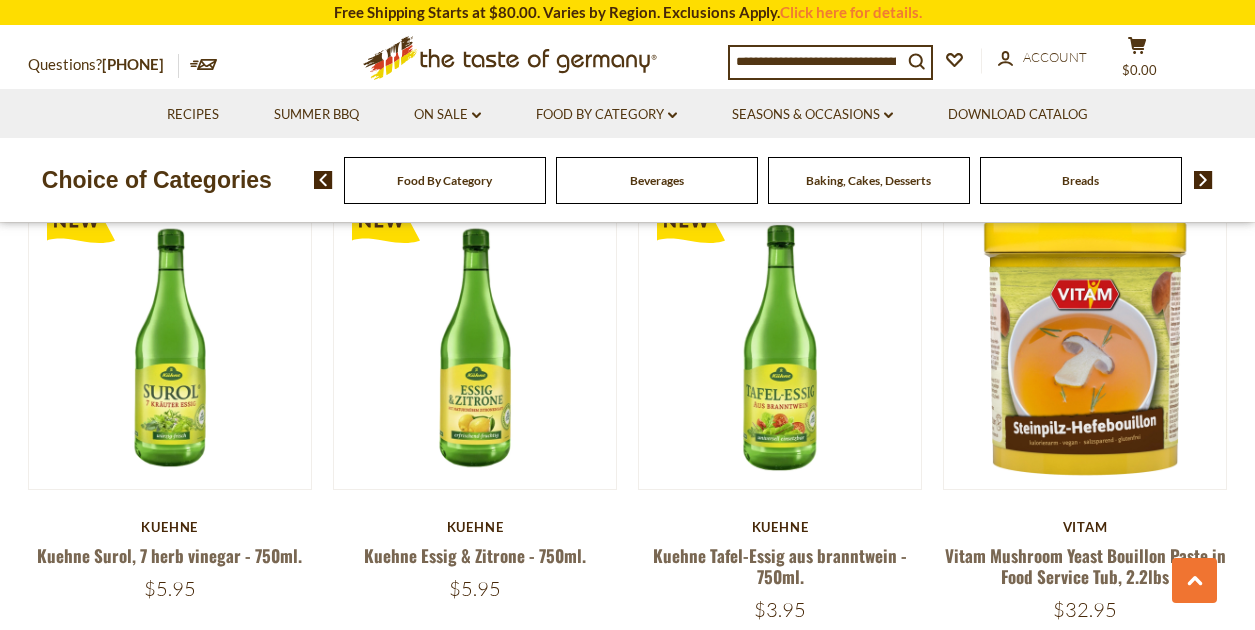 scroll, scrollTop: 678, scrollLeft: 0, axis: vertical 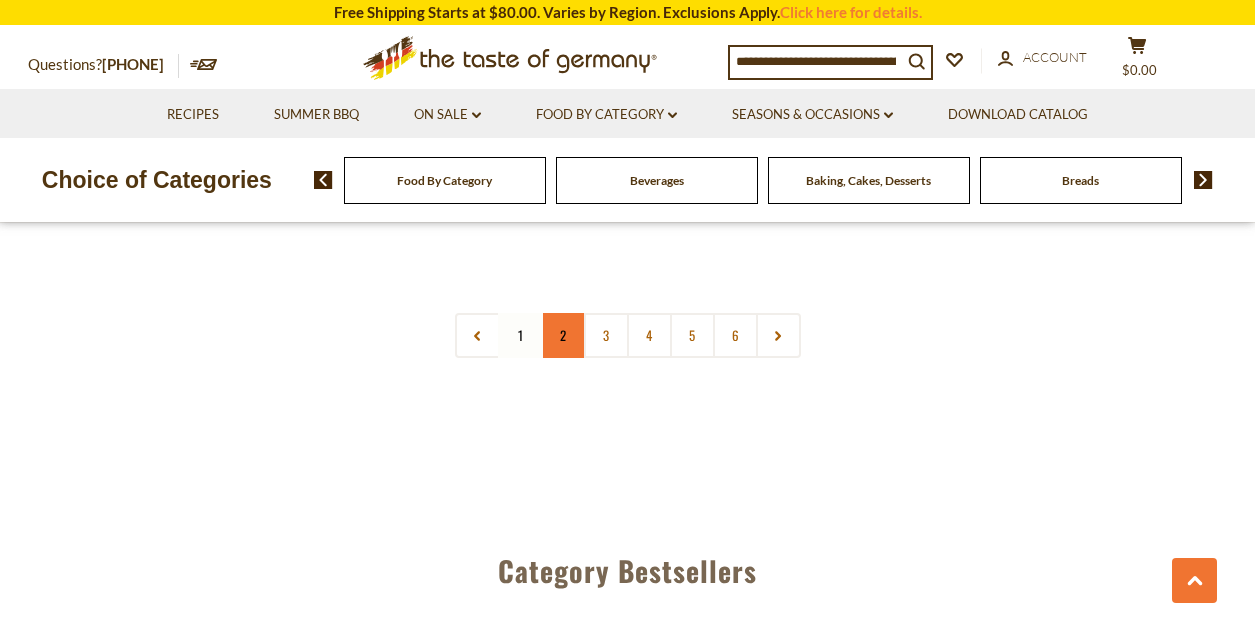 click on "2" at bounding box center (563, 335) 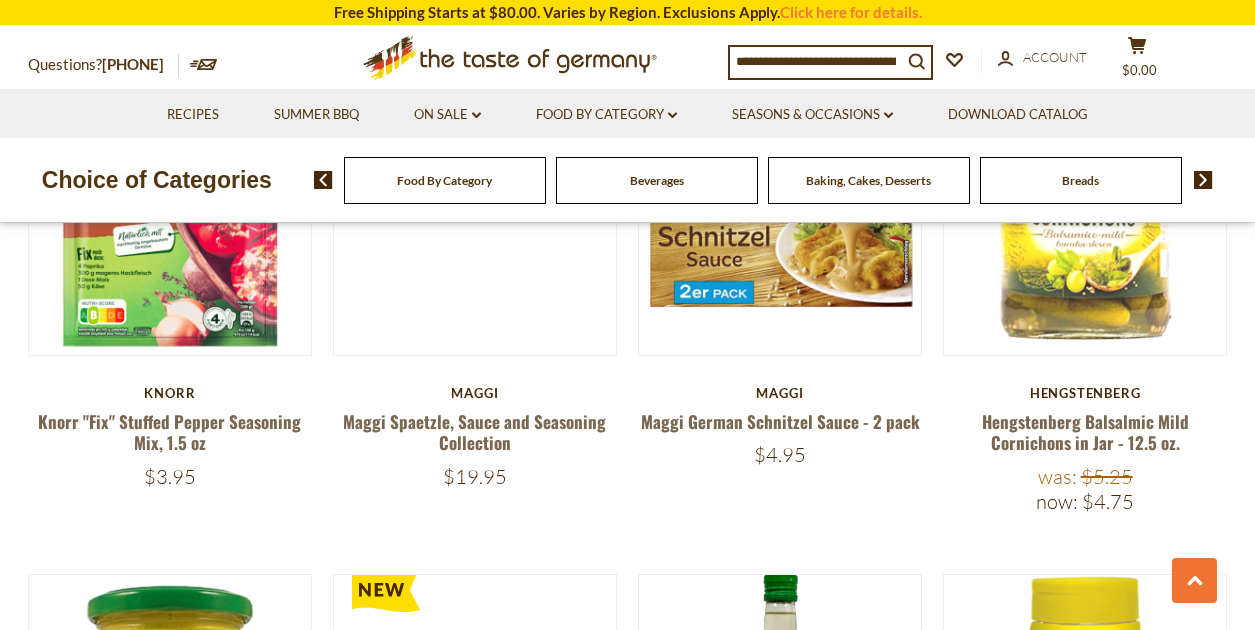 scroll, scrollTop: 678, scrollLeft: 0, axis: vertical 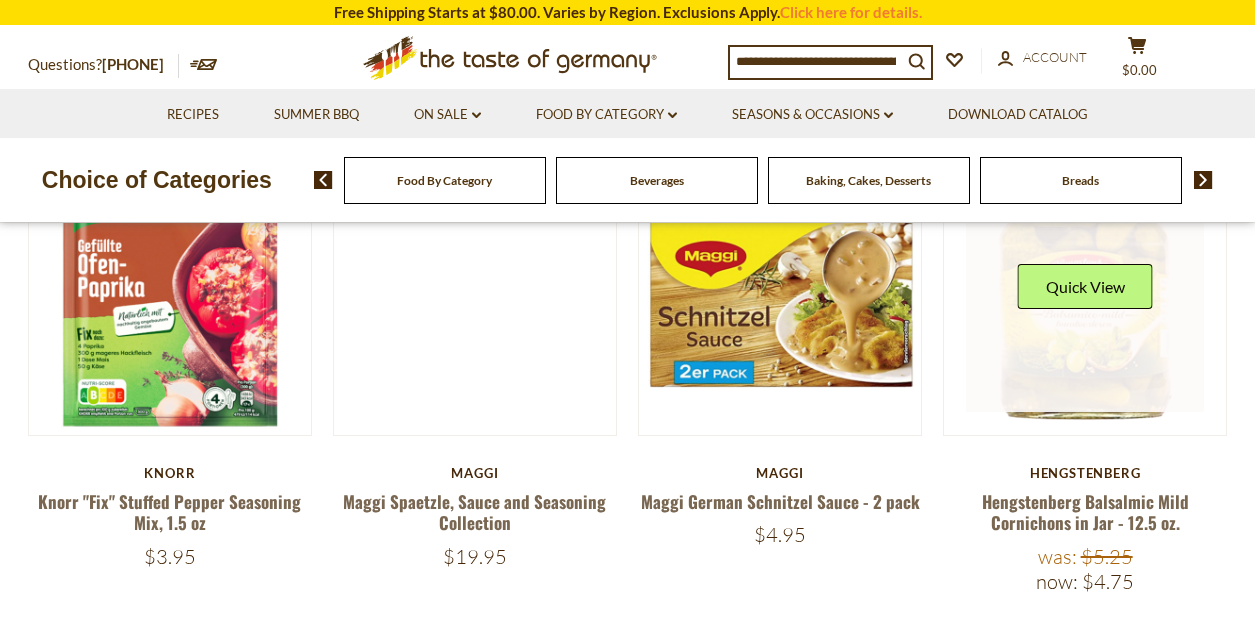 click at bounding box center (1085, 294) 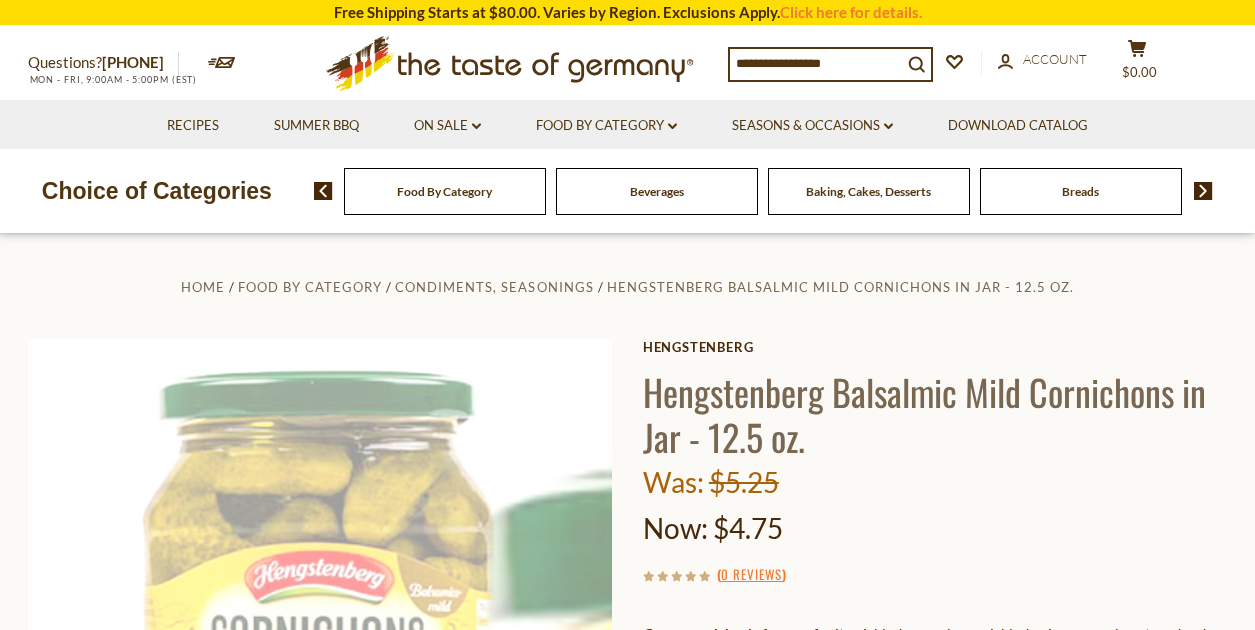 scroll, scrollTop: 0, scrollLeft: 0, axis: both 